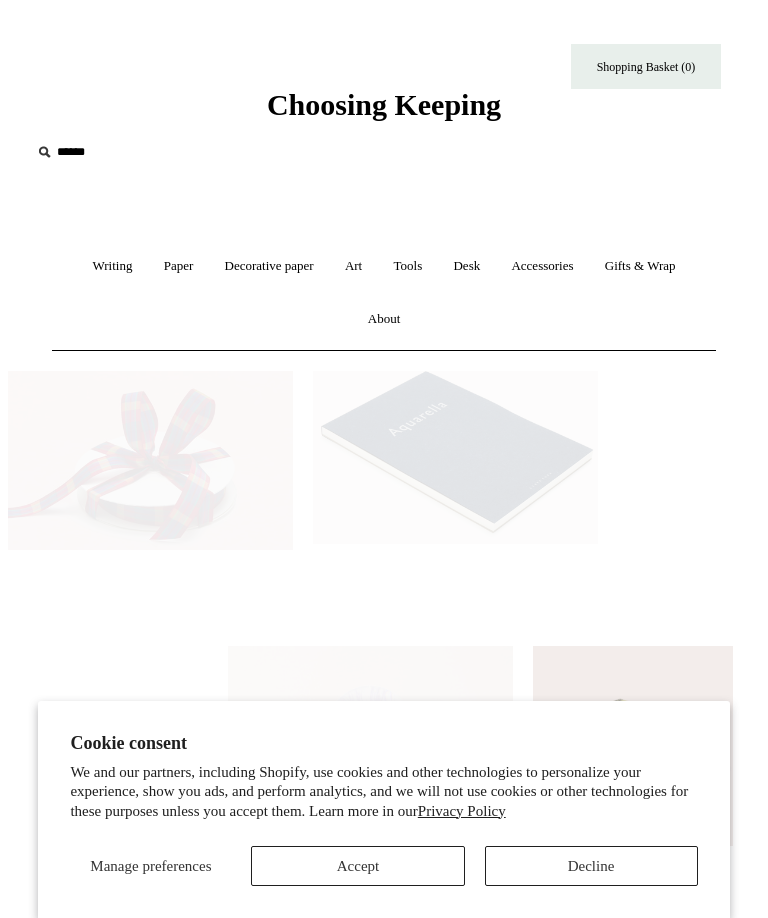 scroll, scrollTop: 0, scrollLeft: 0, axis: both 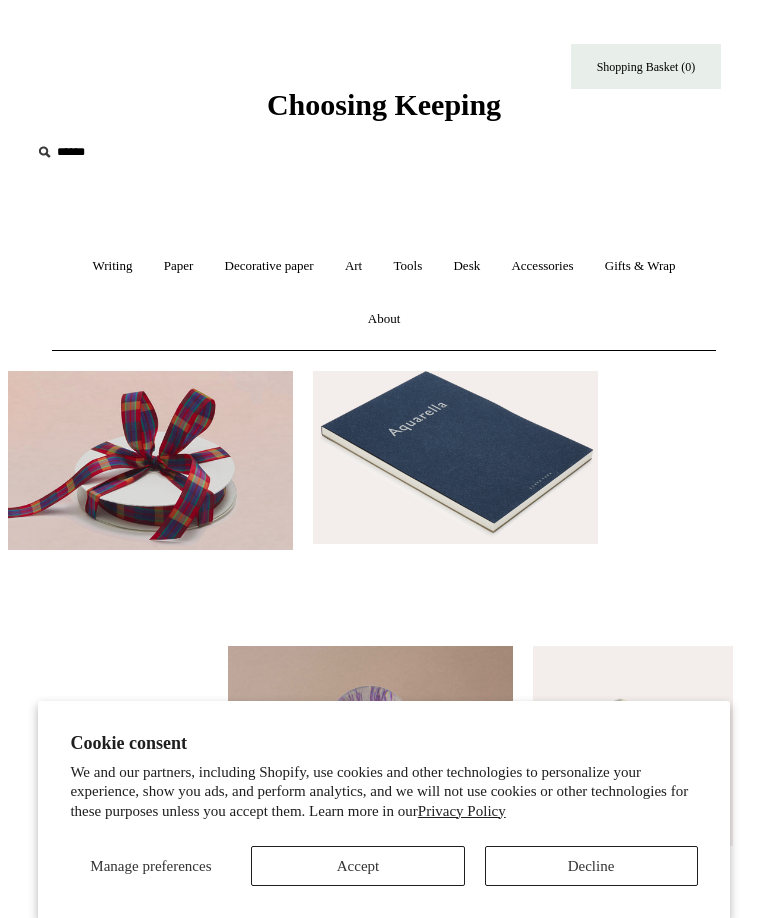 click on "Accept" at bounding box center (357, 866) 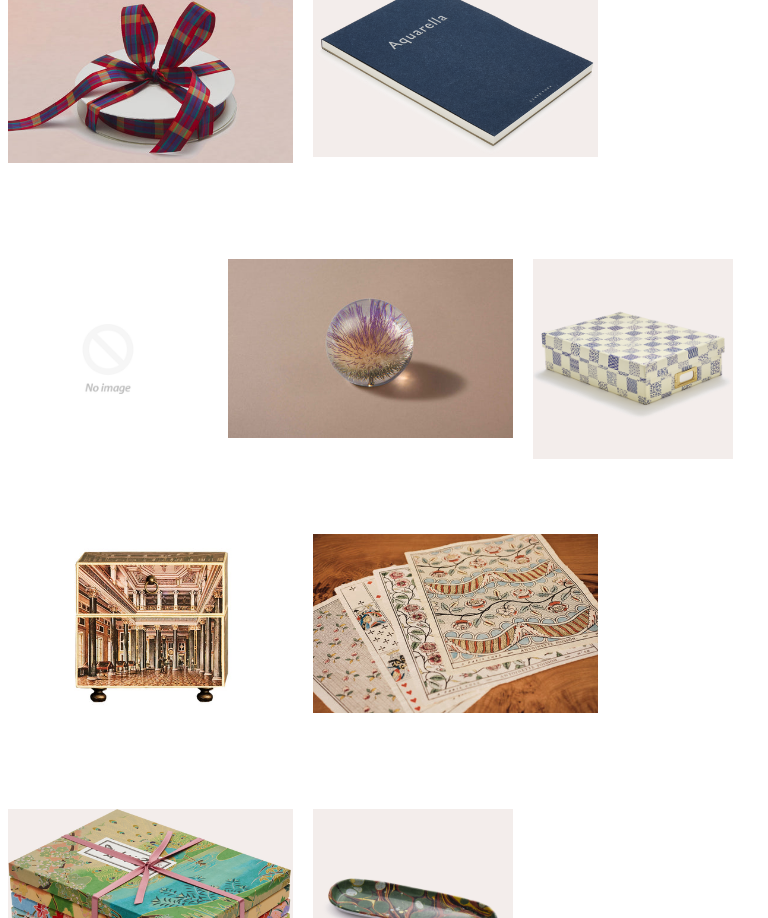 scroll, scrollTop: 387, scrollLeft: 0, axis: vertical 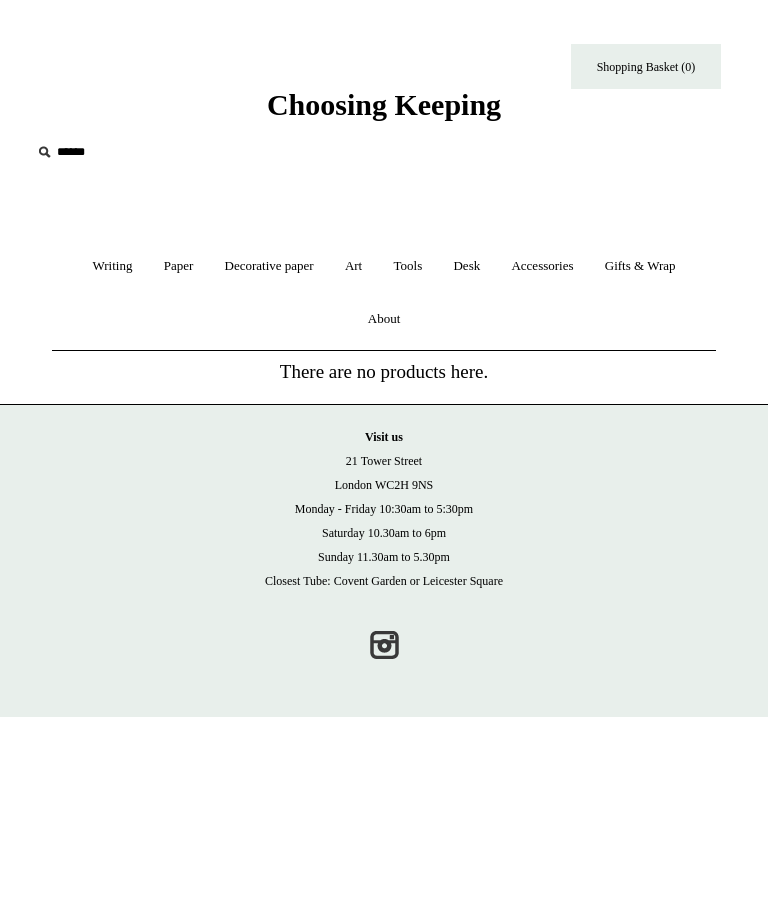 click at bounding box center [154, 152] 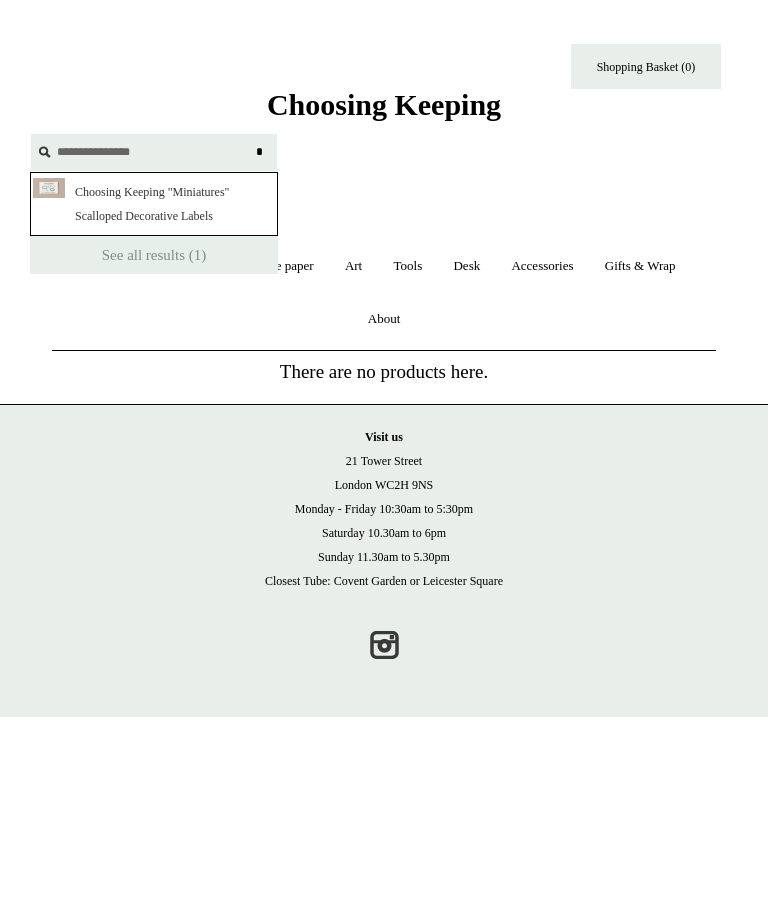 type on "**********" 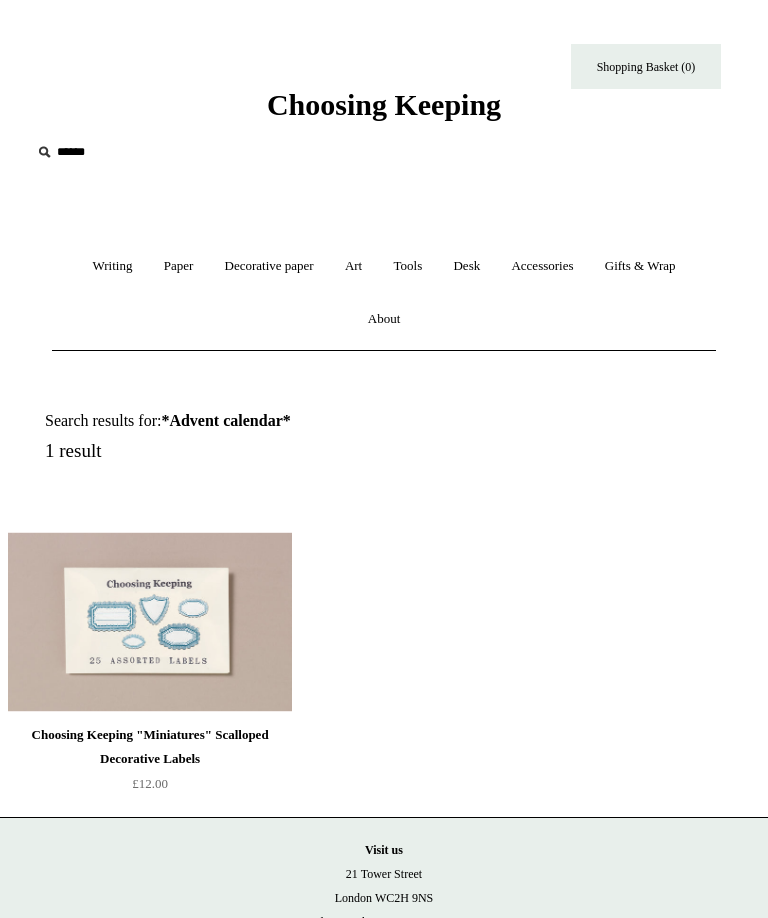 scroll, scrollTop: 0, scrollLeft: 0, axis: both 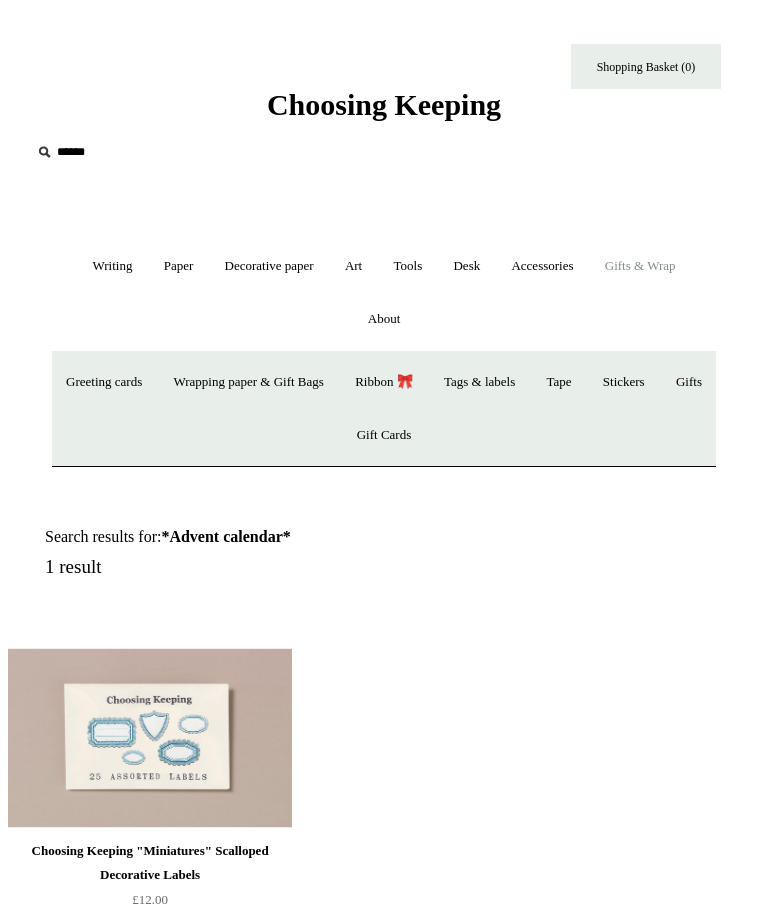 click on "Gifts +" at bounding box center [689, 382] 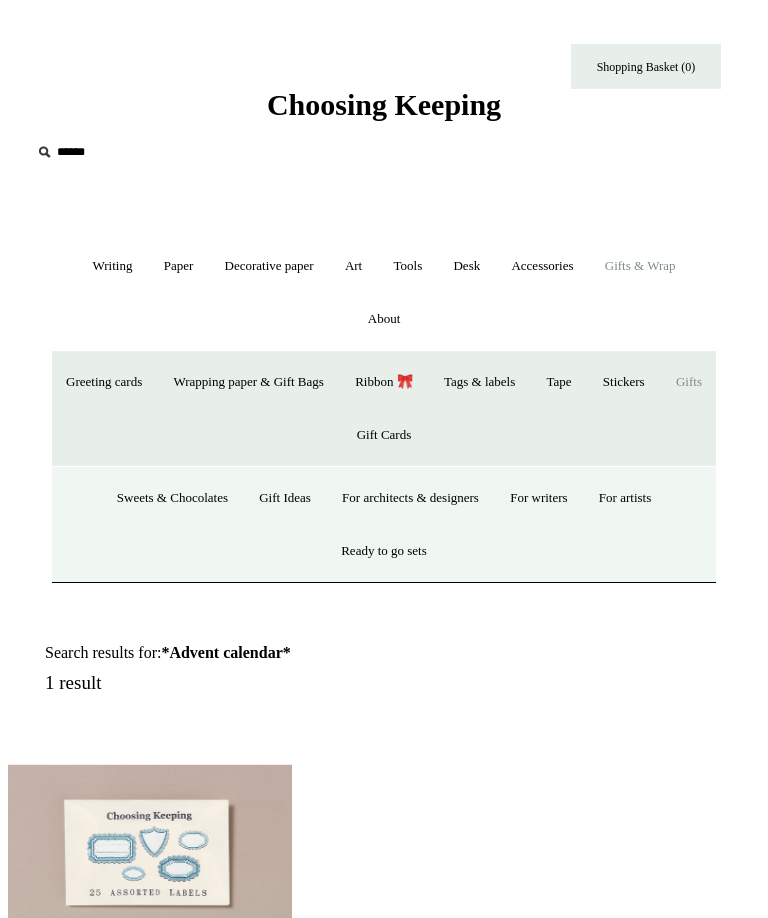 click on "Sweets & Chocolates" at bounding box center [172, 498] 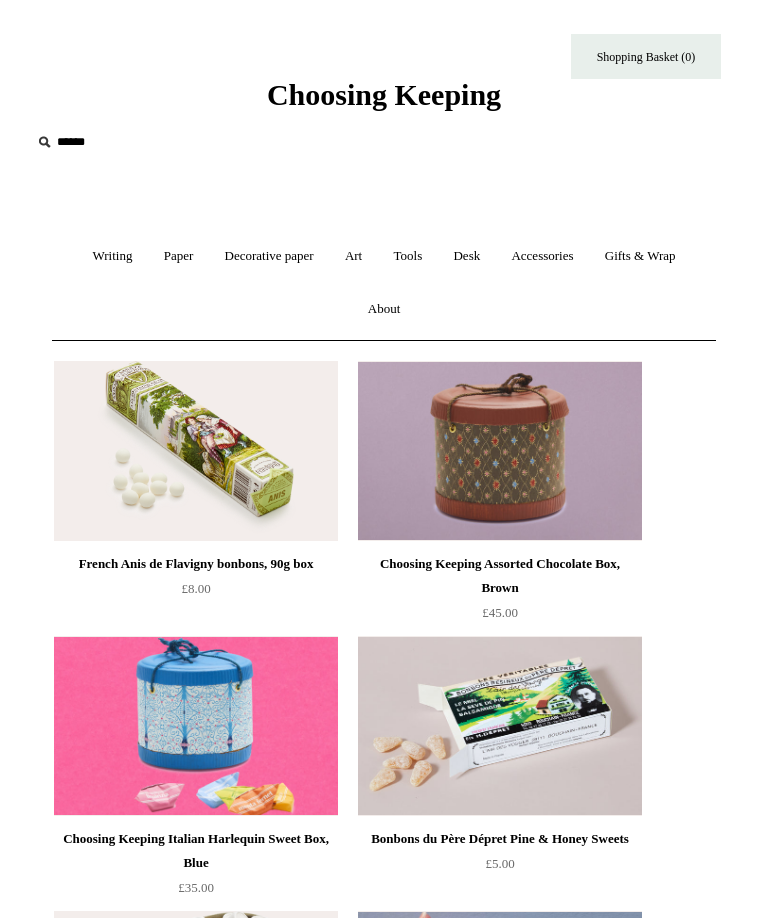 scroll, scrollTop: 0, scrollLeft: 0, axis: both 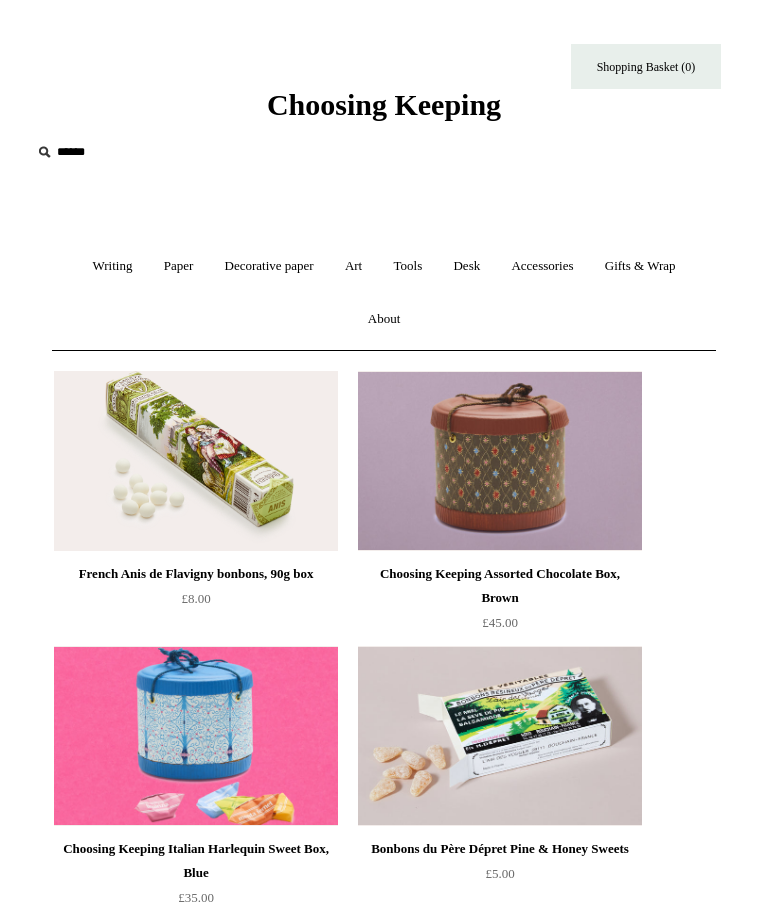 click on "Choosing Keeping Assorted Chocolate Box, Brown" at bounding box center [500, 586] 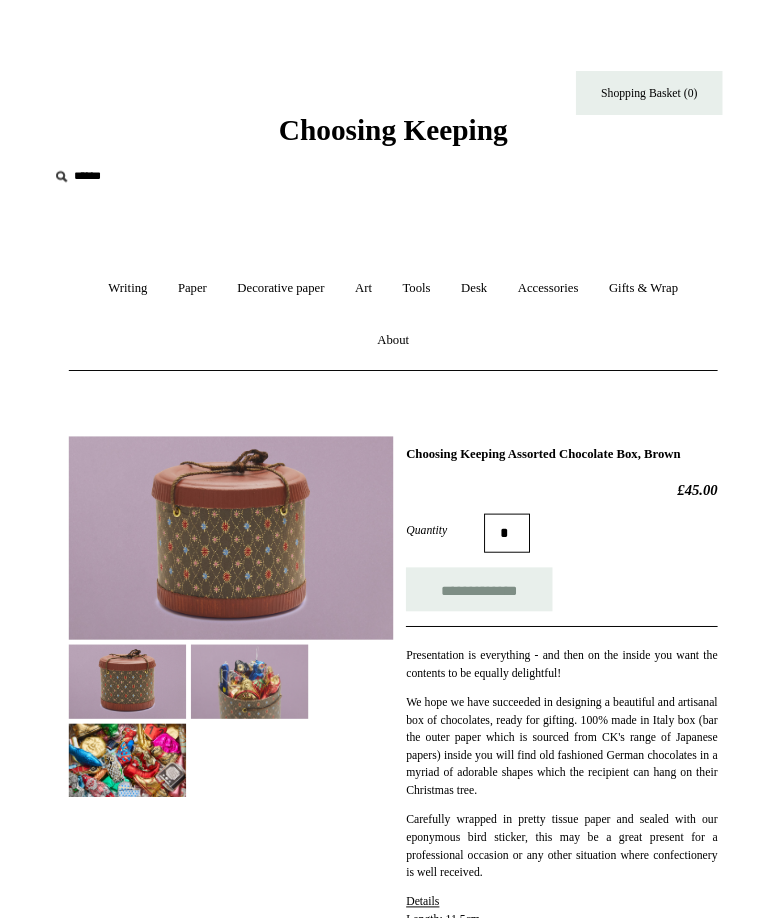scroll, scrollTop: 39, scrollLeft: 0, axis: vertical 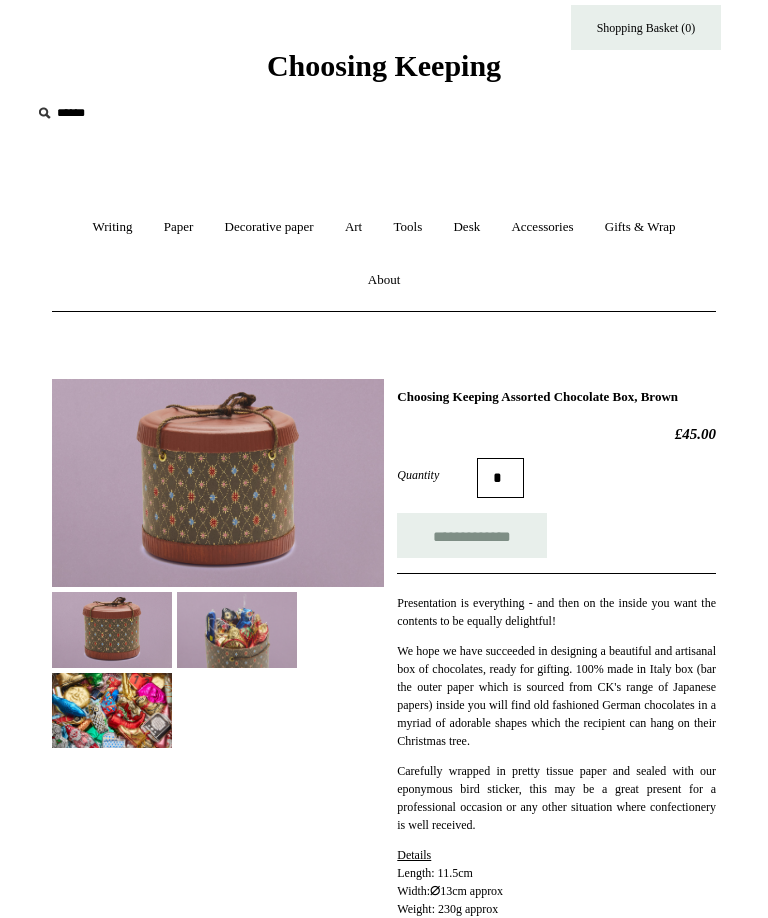 click on "Gifts & Wrap +" at bounding box center [640, 227] 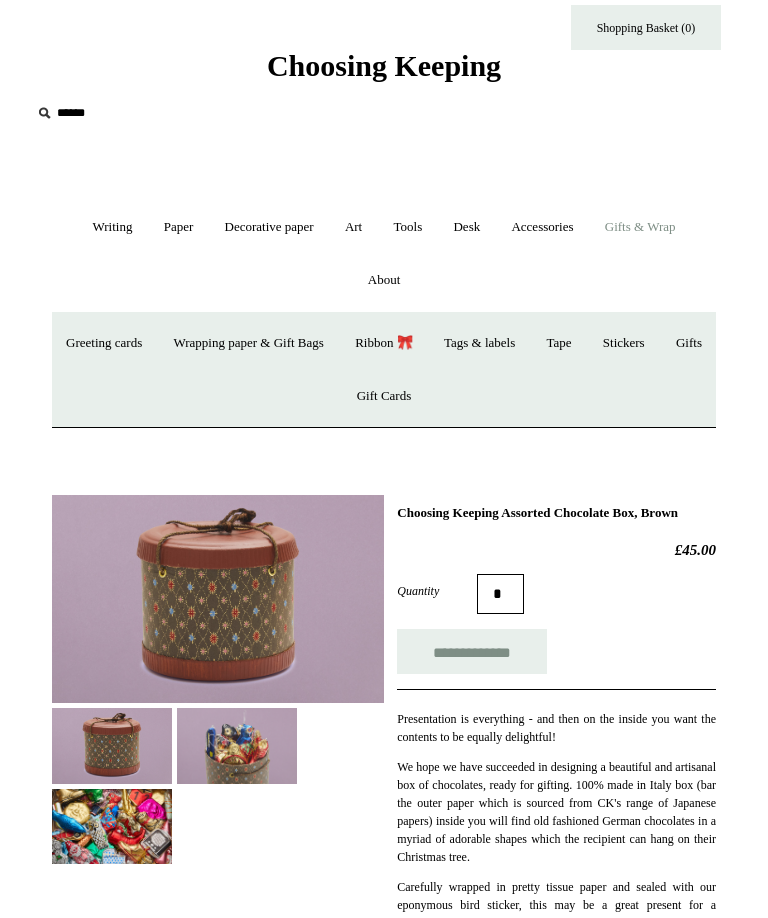 click on "Gifts +" at bounding box center [689, 343] 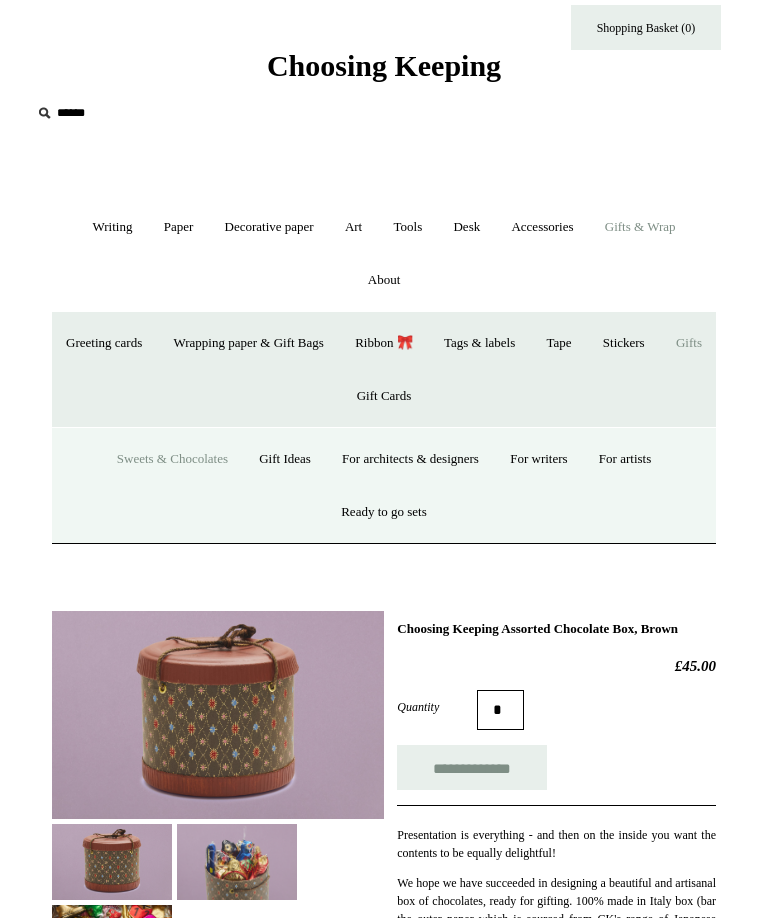 click on "Ready to go sets" at bounding box center [384, 512] 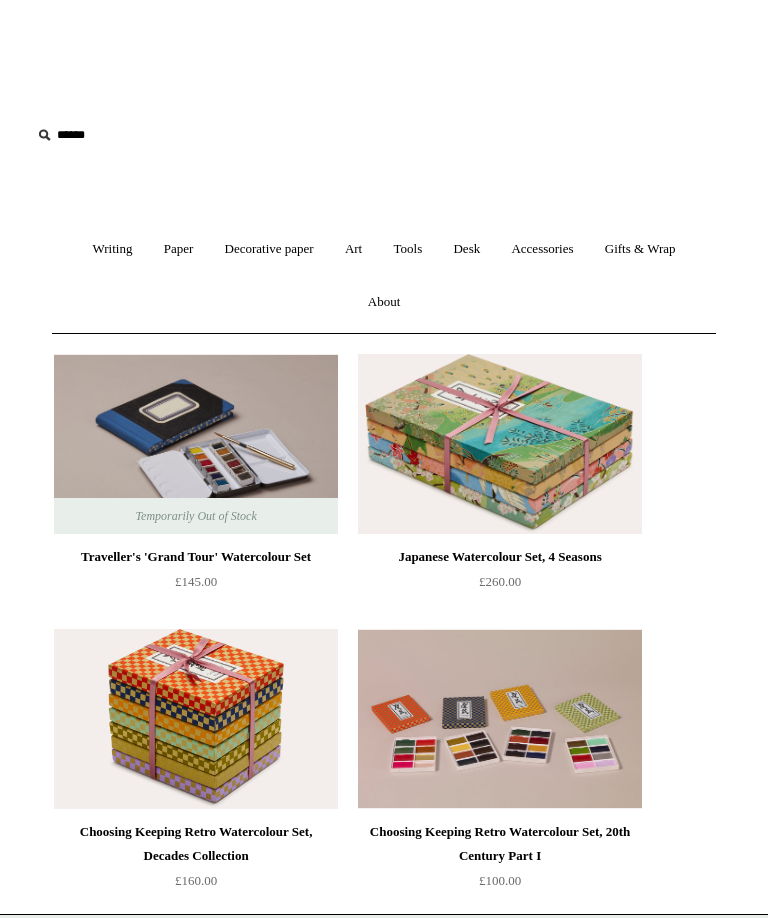 scroll, scrollTop: 0, scrollLeft: 0, axis: both 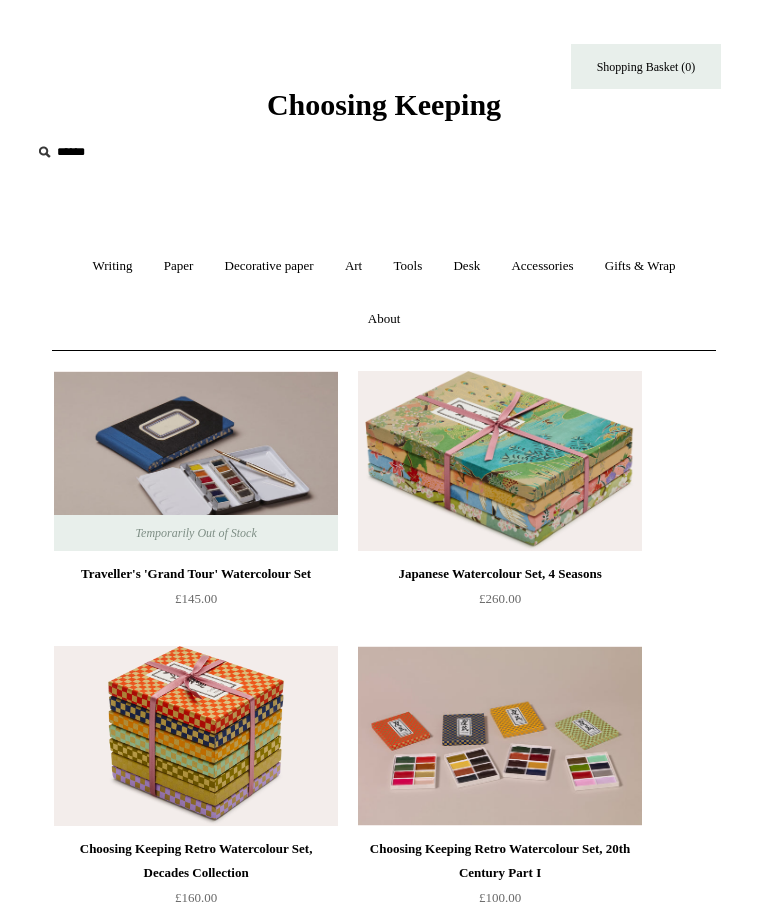 click on "Paper +" at bounding box center (179, 266) 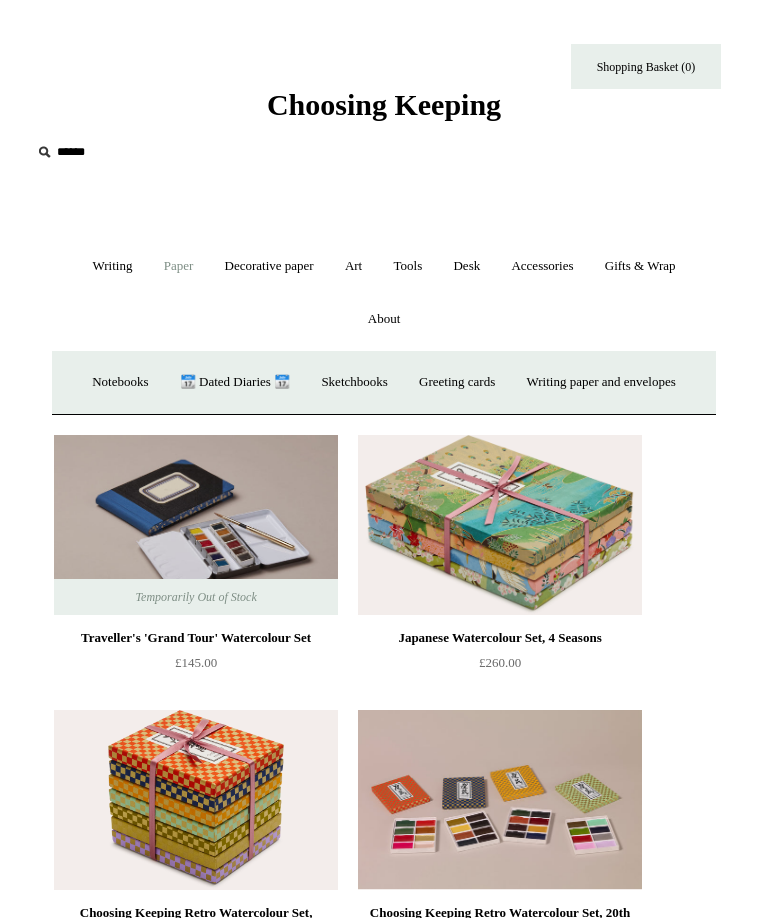 click on "Decorative paper +" at bounding box center (269, 266) 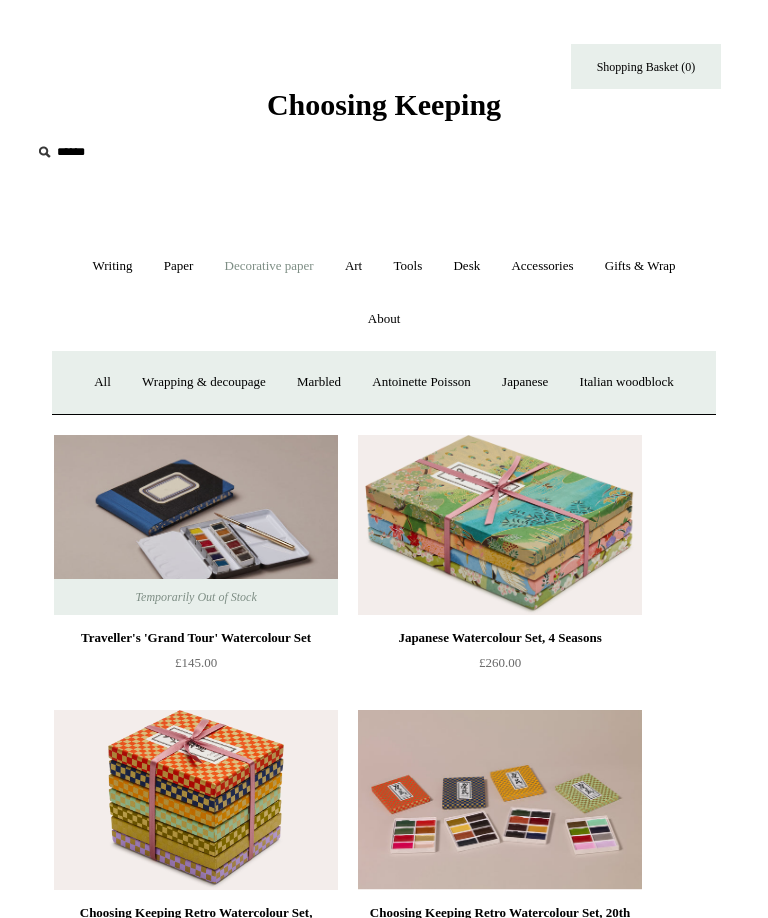 click on "Antoinette Poisson" at bounding box center (421, 382) 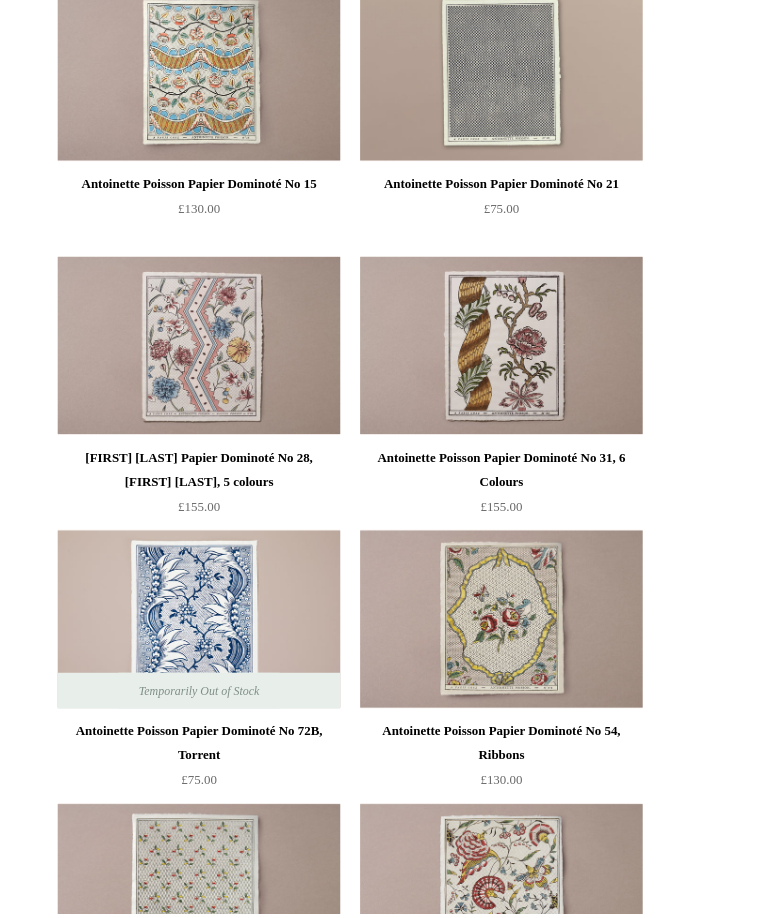 scroll, scrollTop: 1641, scrollLeft: 0, axis: vertical 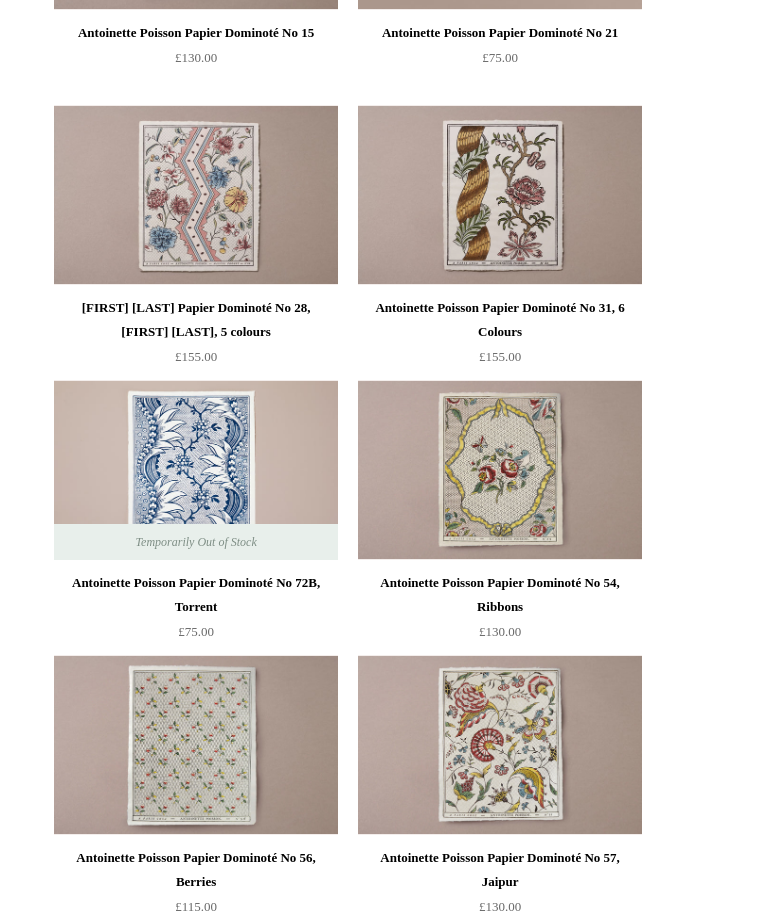click on "[FIRST] [LAST] Papier Dominoté No 16A, Fleurs Et Entrelacs
£90.00
[FIRST] [LAST] Papier Dominoté No 6A, Fleurons" at bounding box center [384, -180] 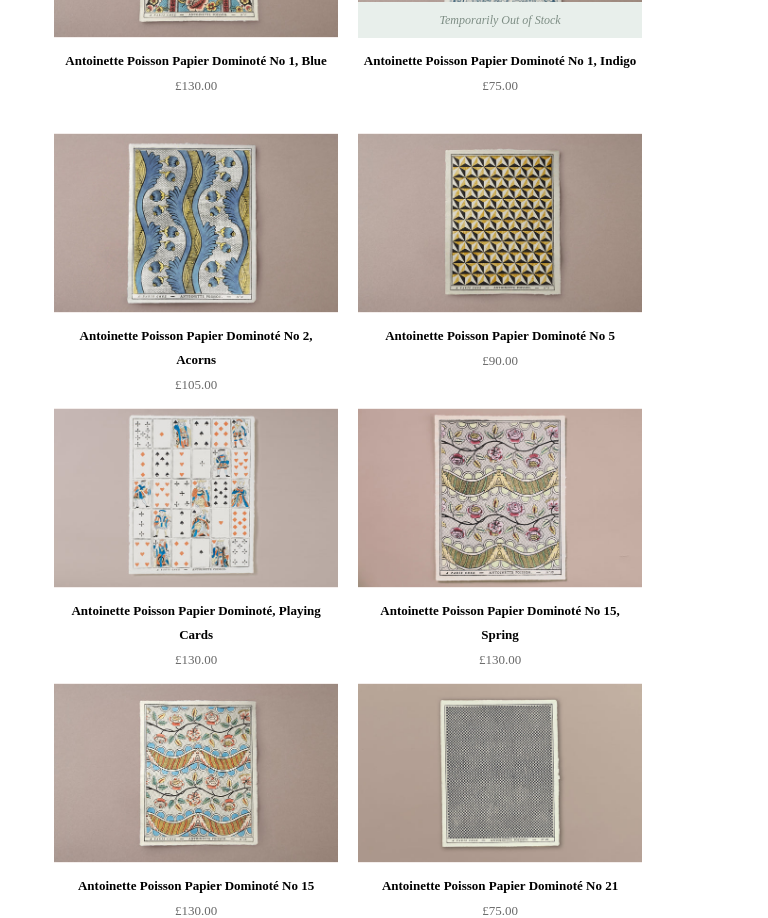 scroll, scrollTop: 787, scrollLeft: 0, axis: vertical 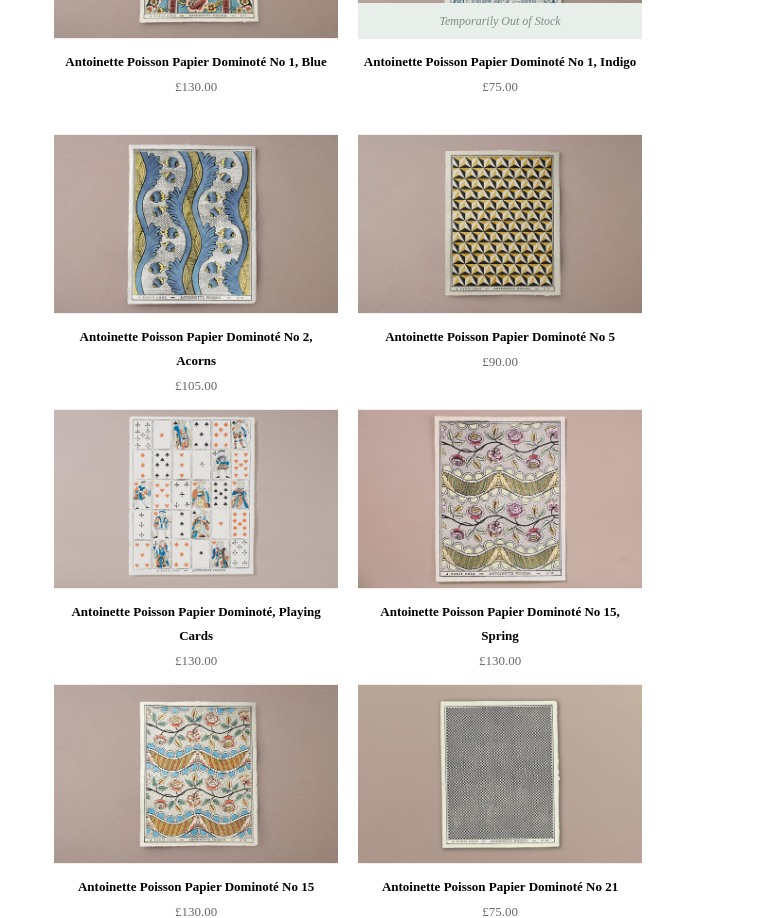 click on "Antoinette Poisson Papier Dominoté, Playing Cards" at bounding box center [196, 624] 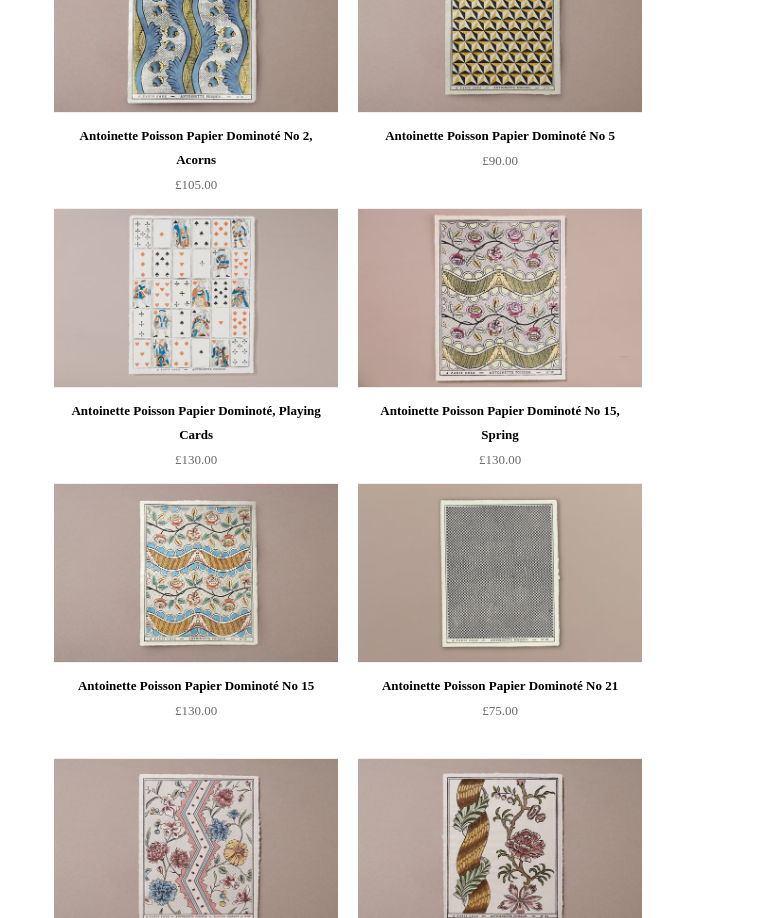 scroll, scrollTop: 991, scrollLeft: 0, axis: vertical 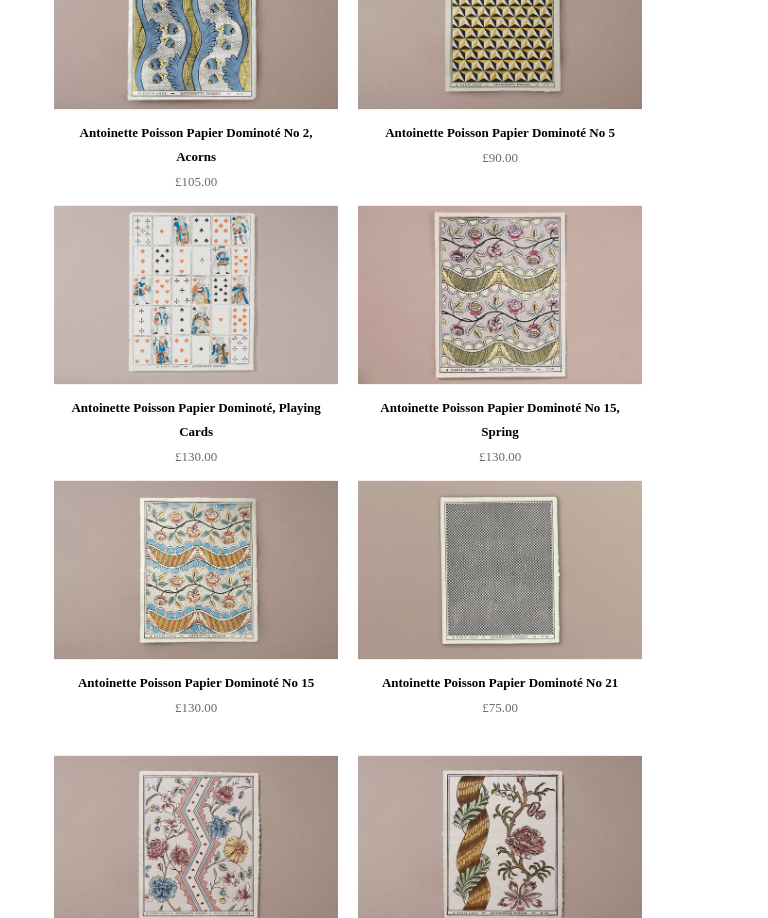 click at bounding box center [500, 570] 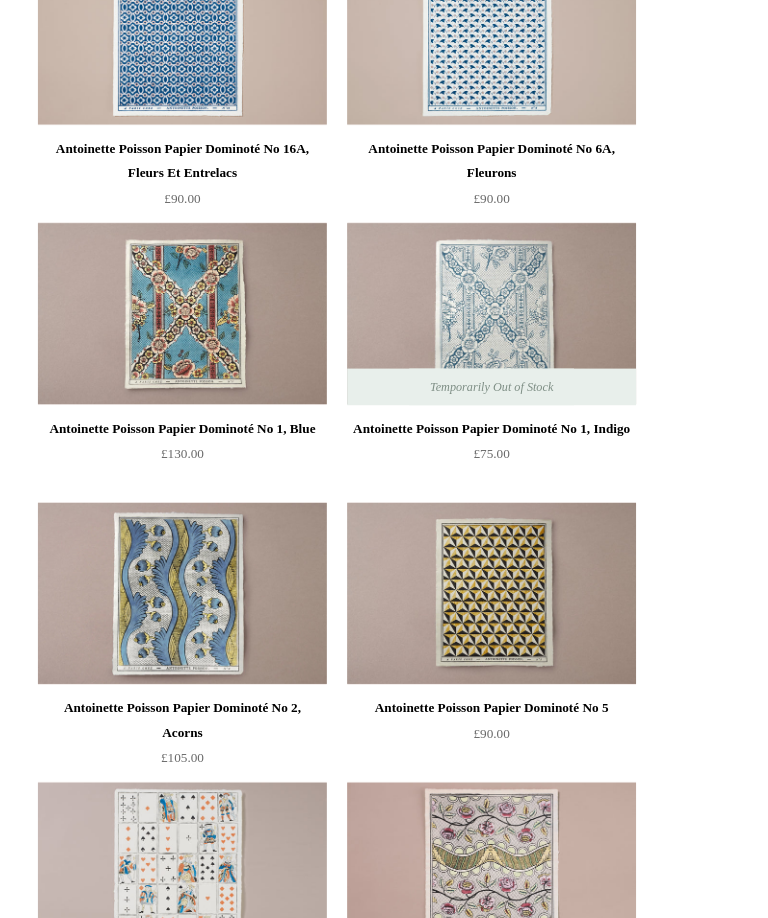 scroll, scrollTop: 421, scrollLeft: 0, axis: vertical 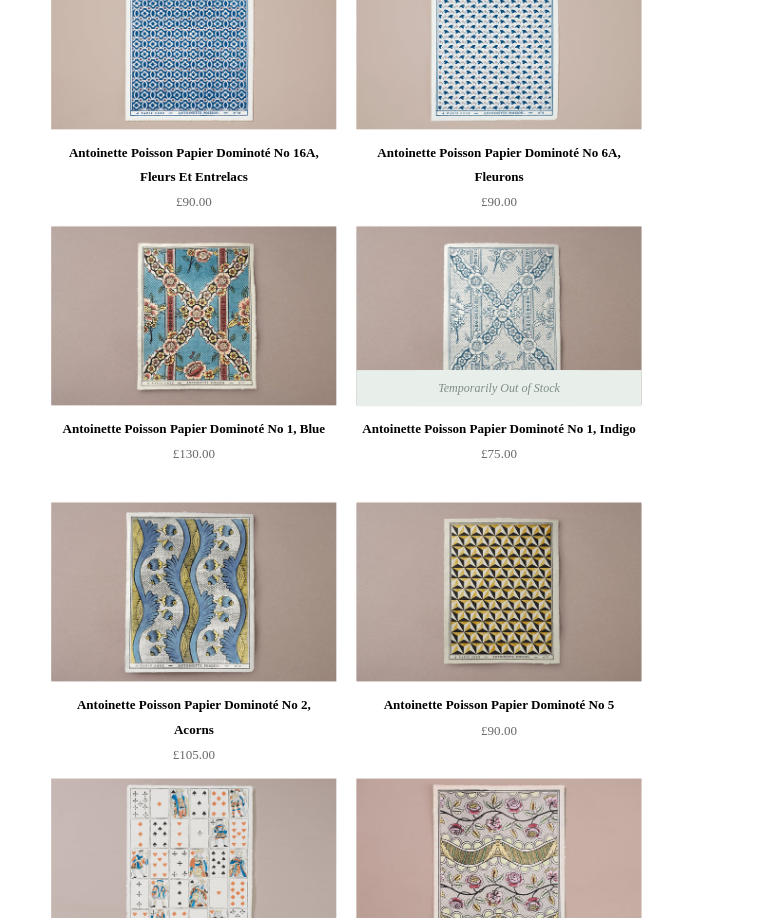click at bounding box center [500, 590] 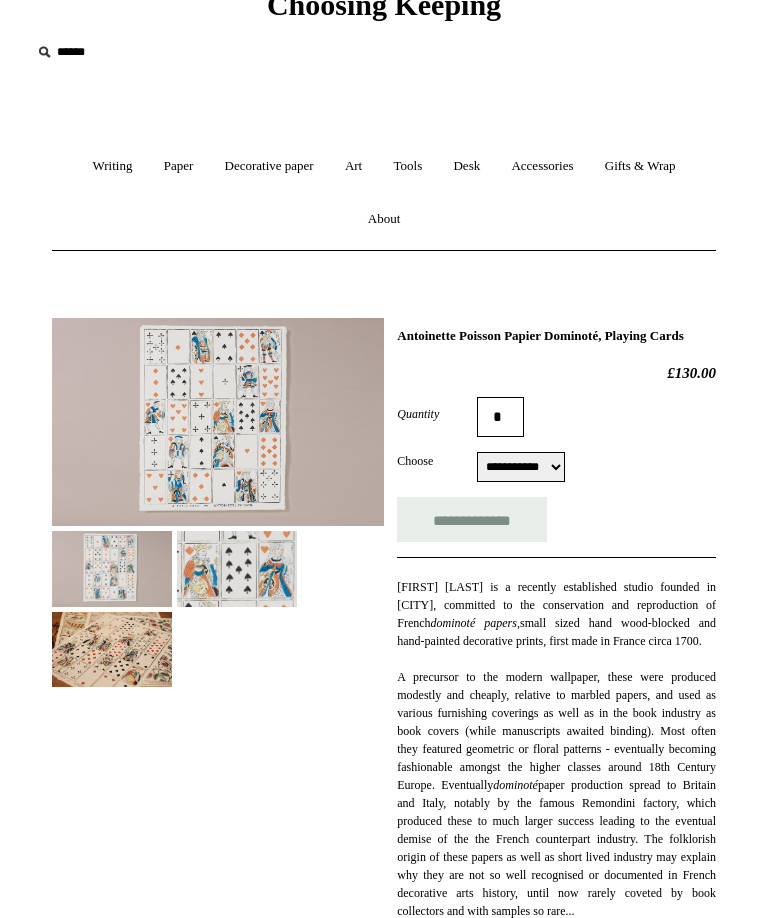 scroll, scrollTop: 99, scrollLeft: 0, axis: vertical 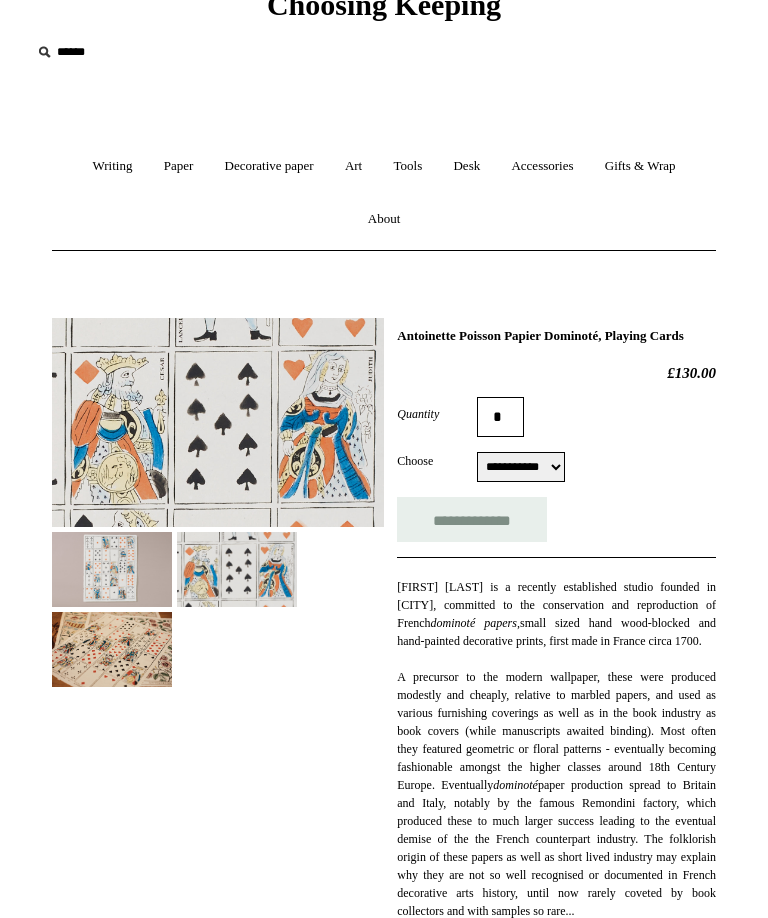 click at bounding box center (112, 649) 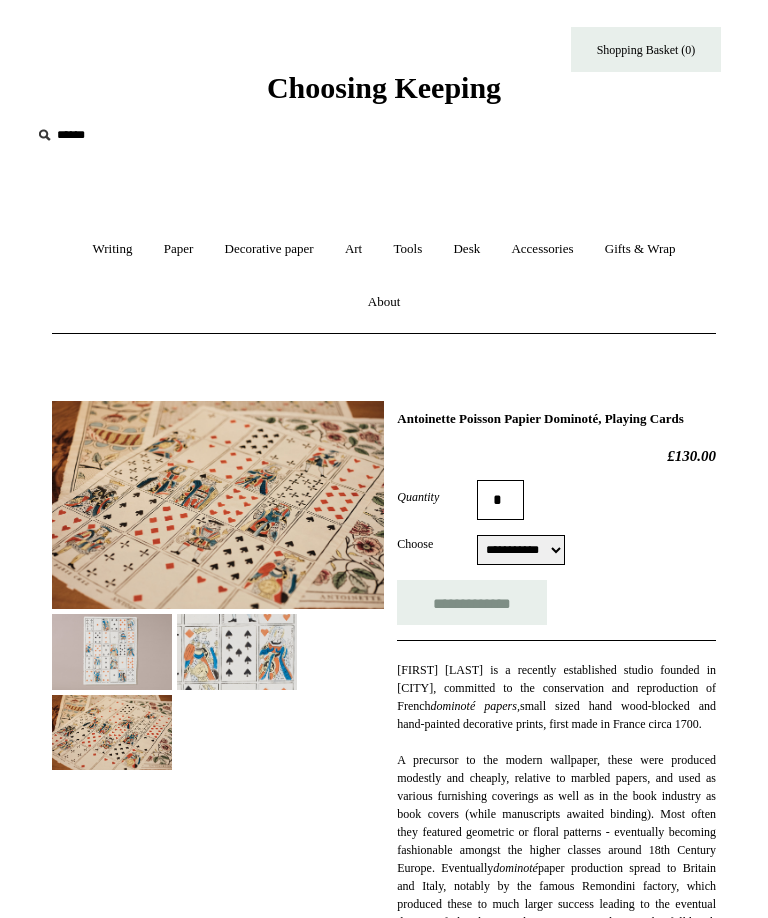 scroll, scrollTop: 0, scrollLeft: 0, axis: both 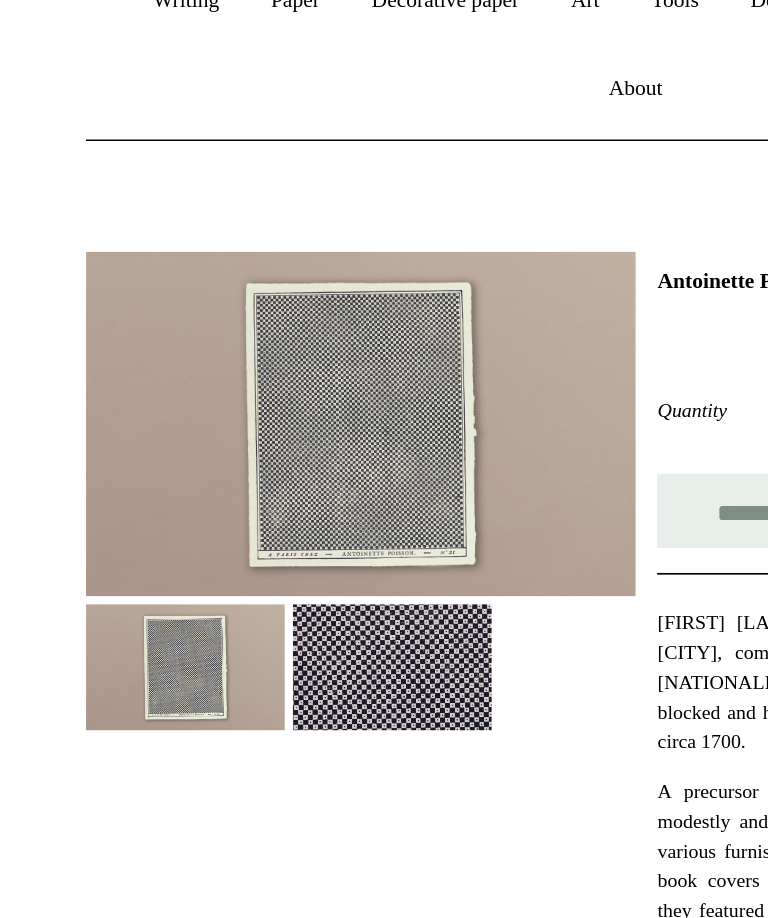 click at bounding box center [237, 589] 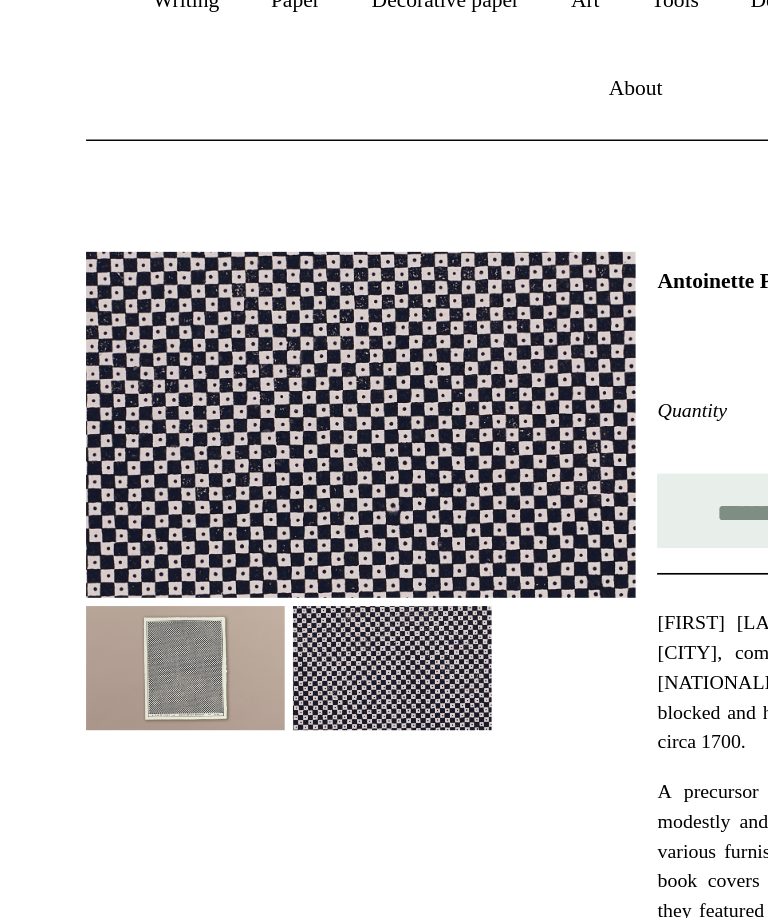 click at bounding box center [112, 590] 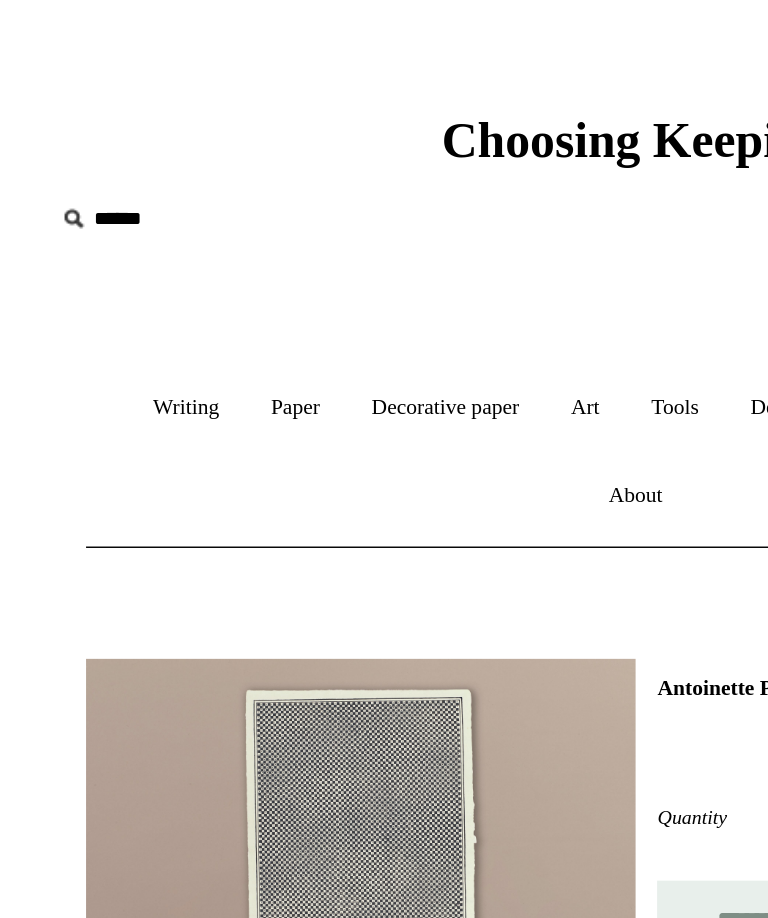 scroll, scrollTop: 0, scrollLeft: 0, axis: both 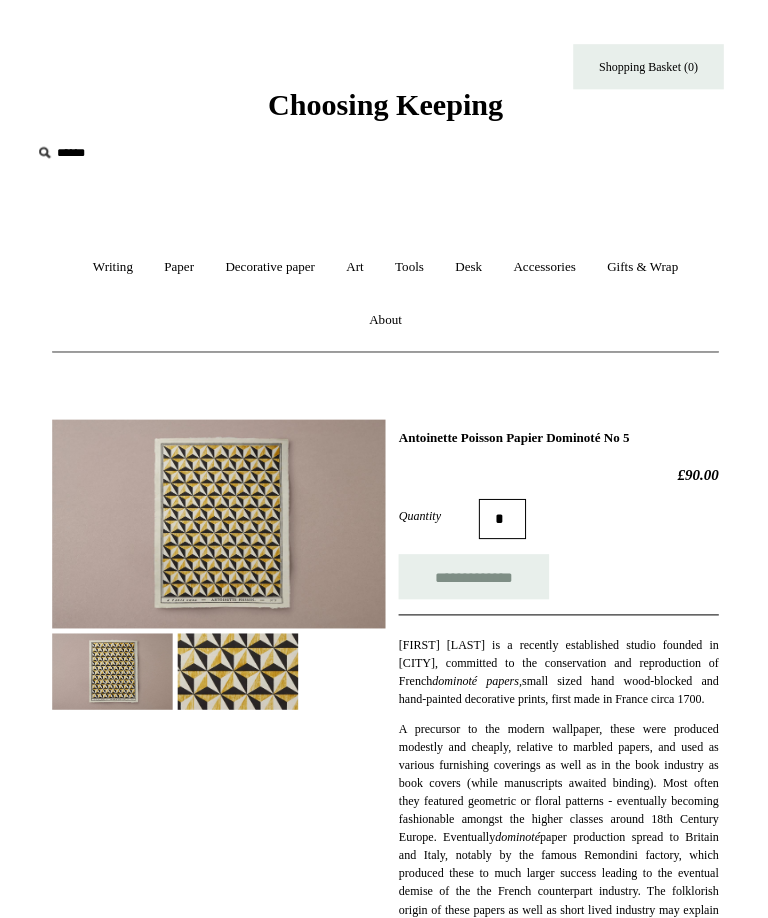 click at bounding box center [237, 668] 